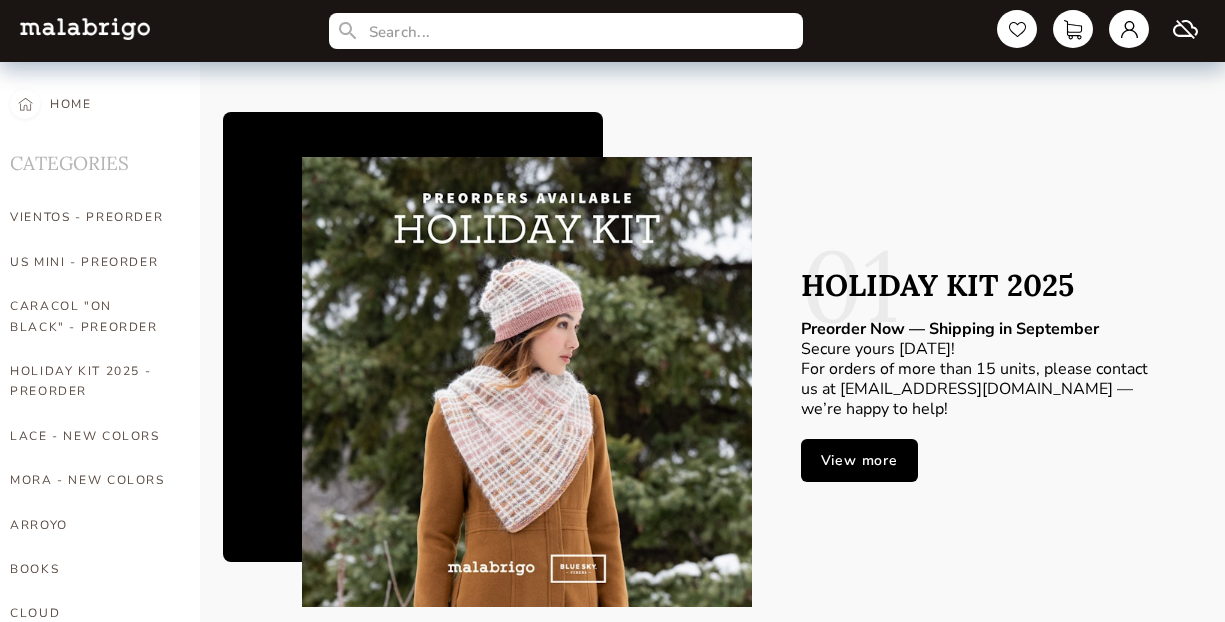 scroll, scrollTop: 0, scrollLeft: 0, axis: both 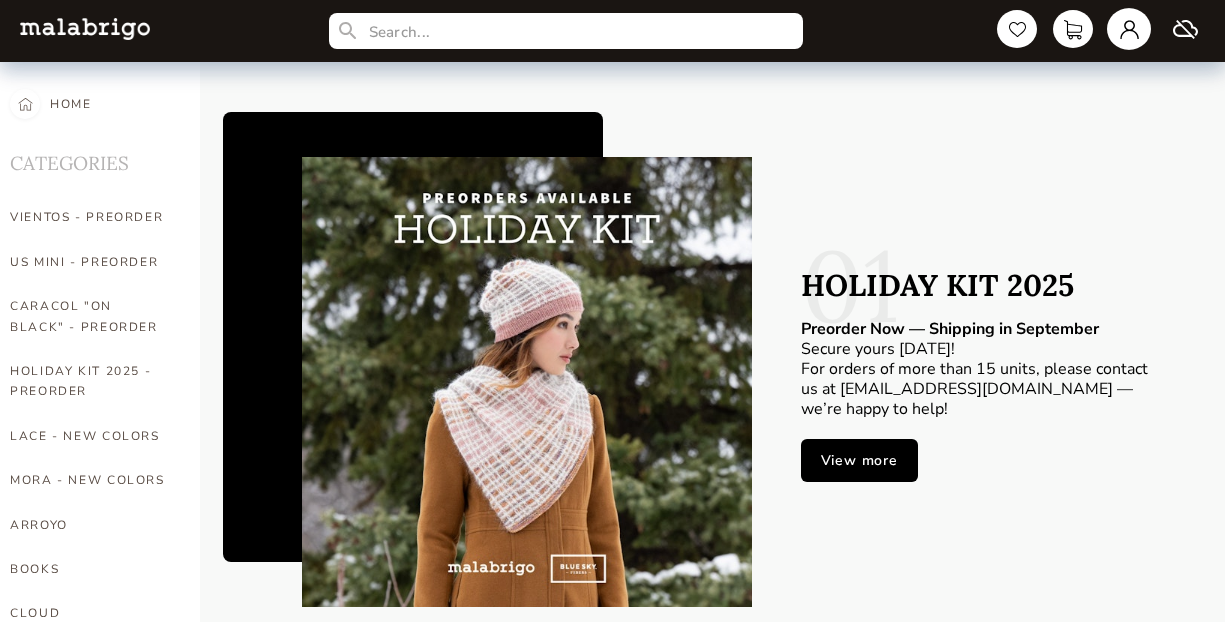 click at bounding box center [1129, 29] 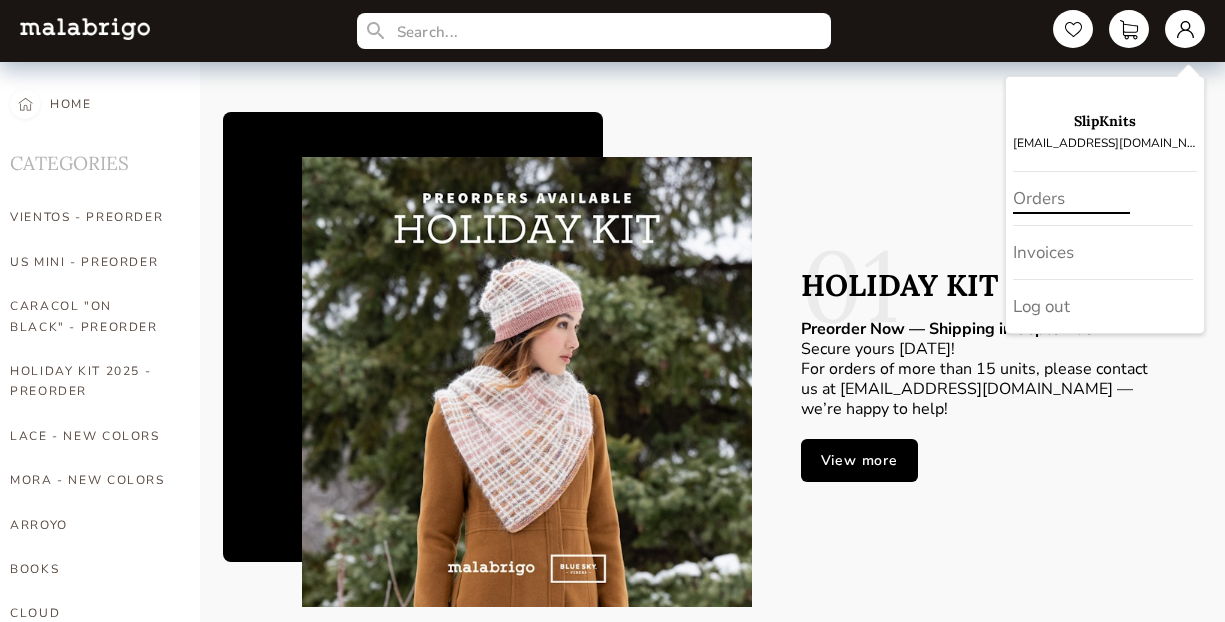 click on "Orders" at bounding box center [1103, 199] 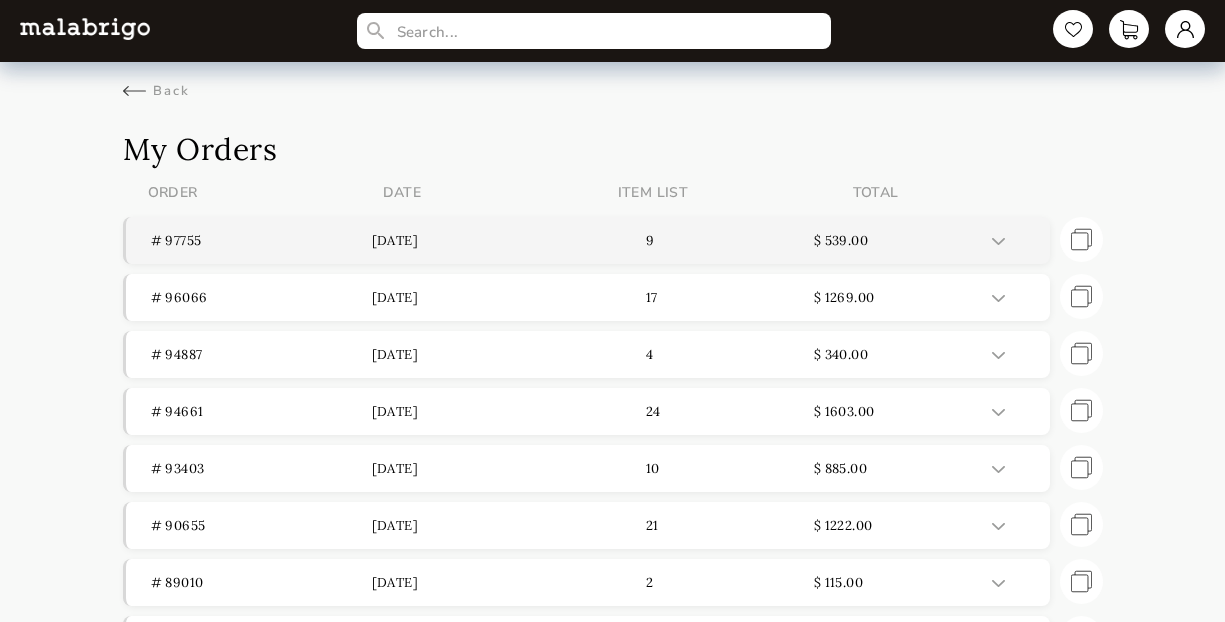 click on "[DATE]" at bounding box center [482, 240] 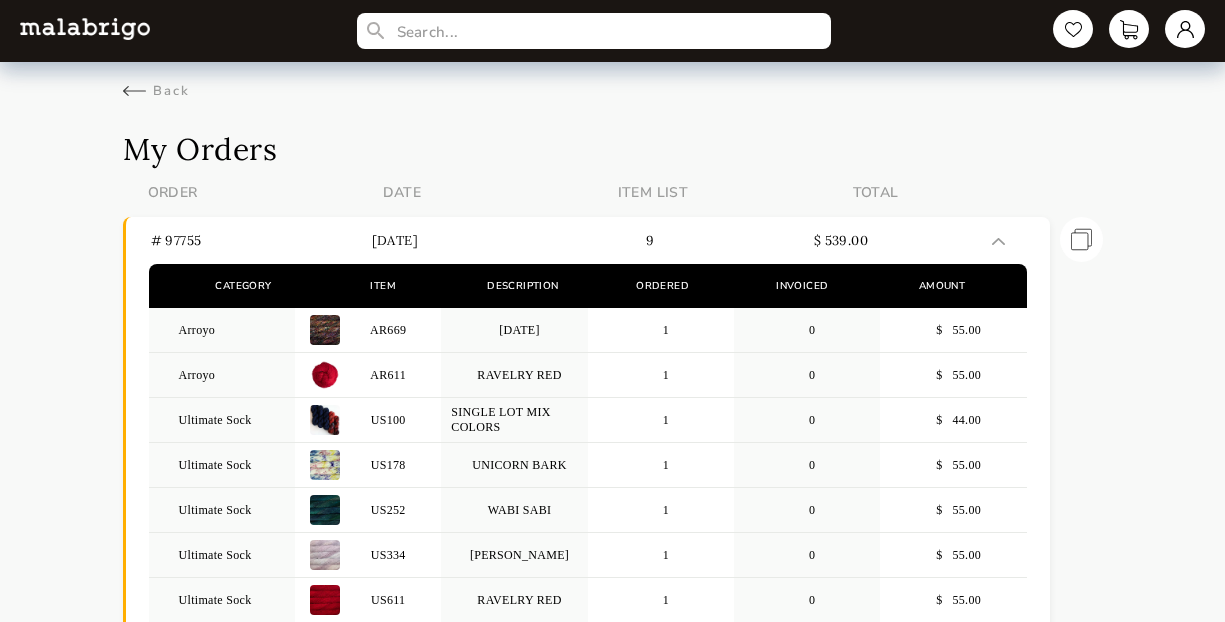 scroll, scrollTop: 0, scrollLeft: 0, axis: both 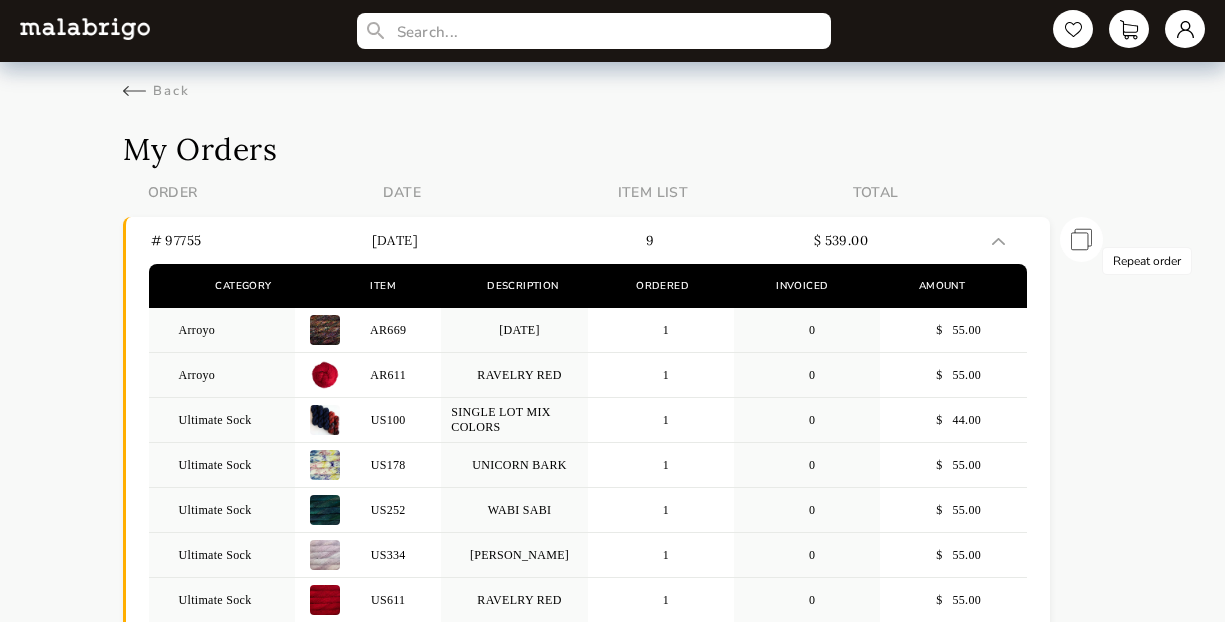 click on "Repeat order" at bounding box center (1081, 239) 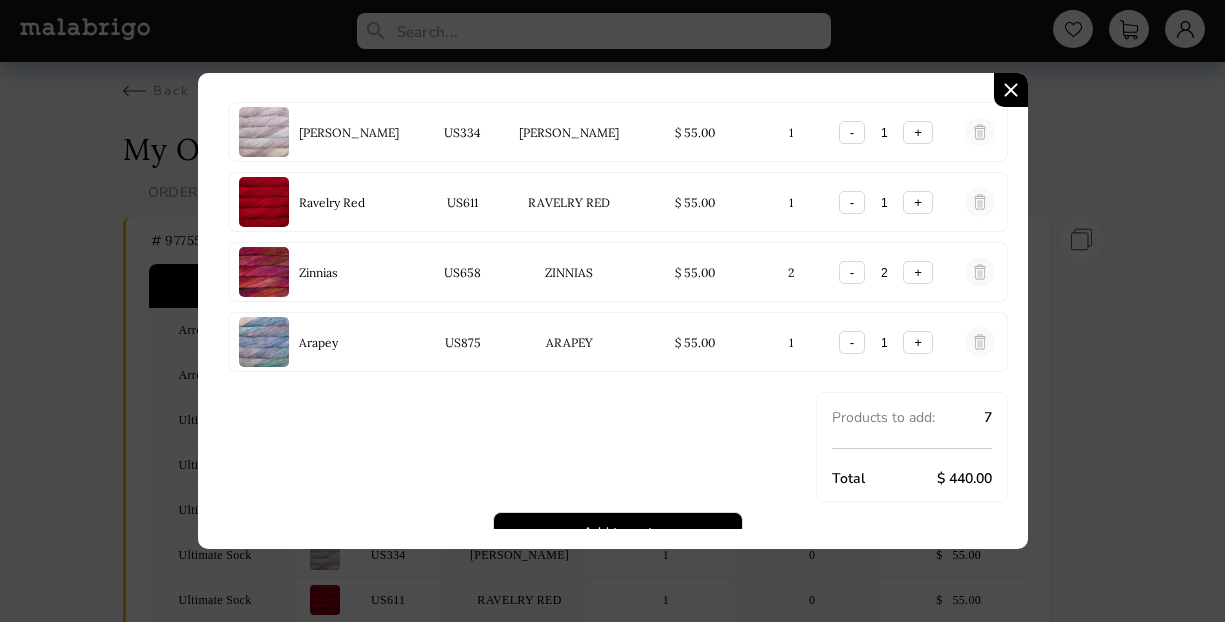 scroll, scrollTop: 561, scrollLeft: 0, axis: vertical 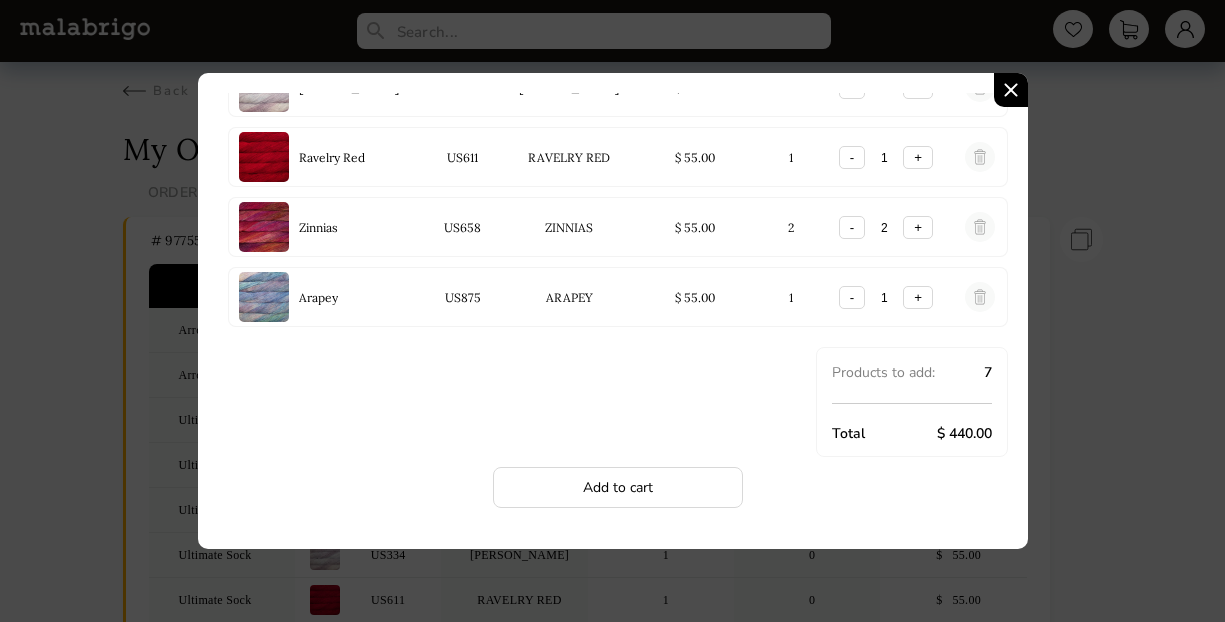 click on "Add to cart" at bounding box center [618, 487] 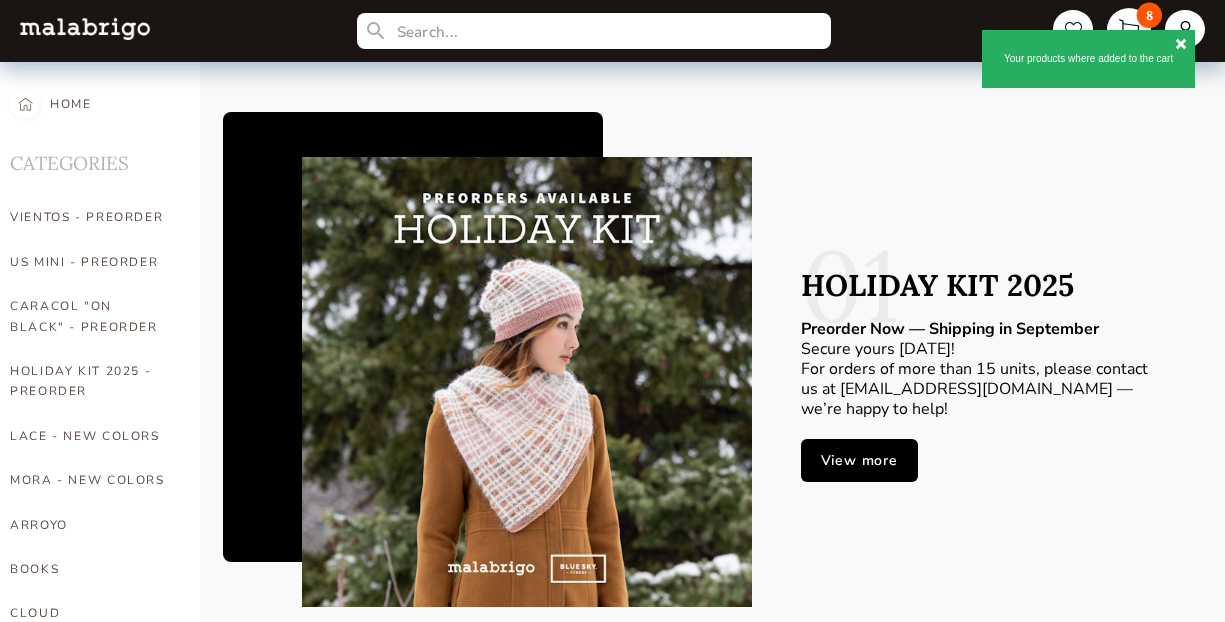 click on "8" at bounding box center (1129, 29) 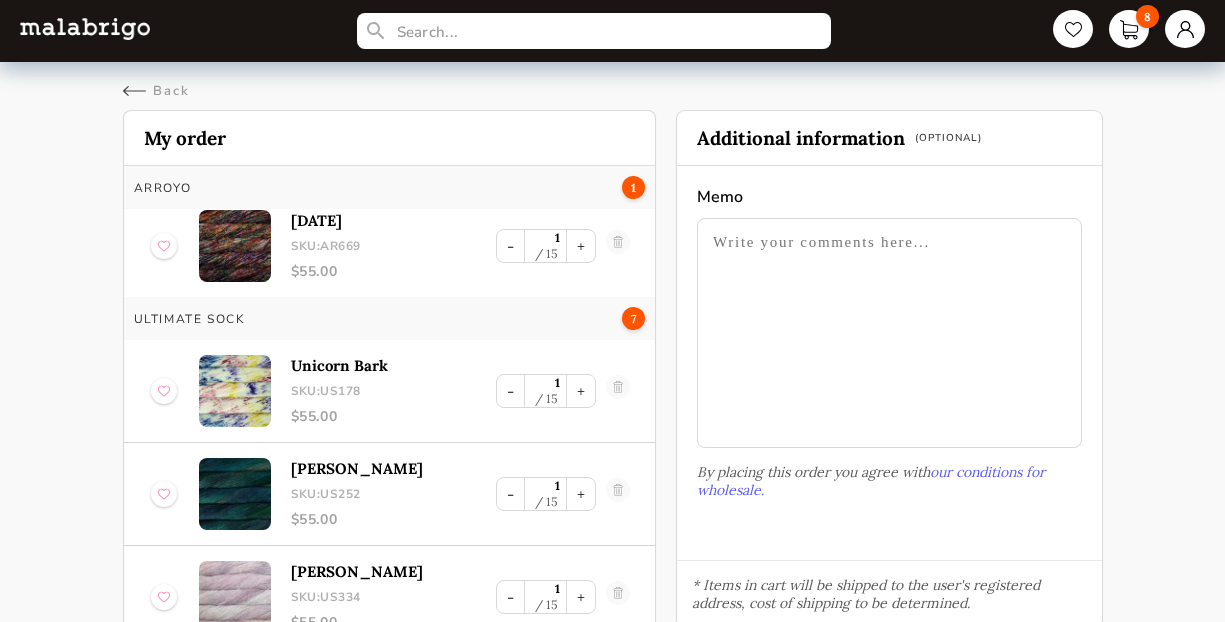 scroll, scrollTop: 15, scrollLeft: 0, axis: vertical 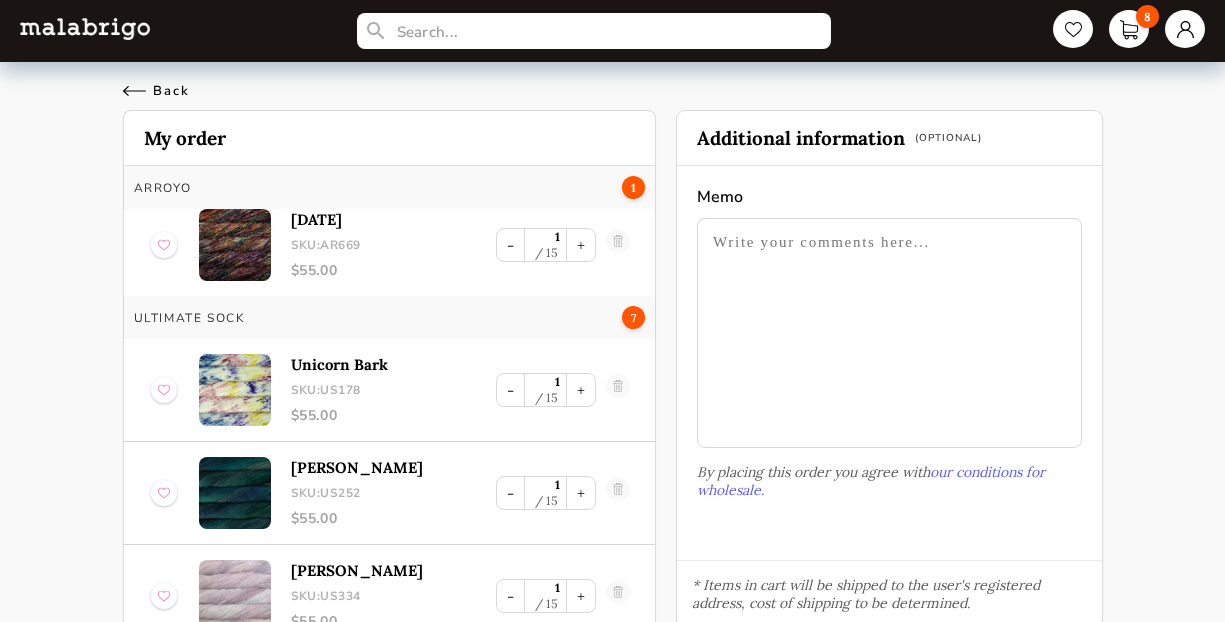 click on "Back" at bounding box center [156, 91] 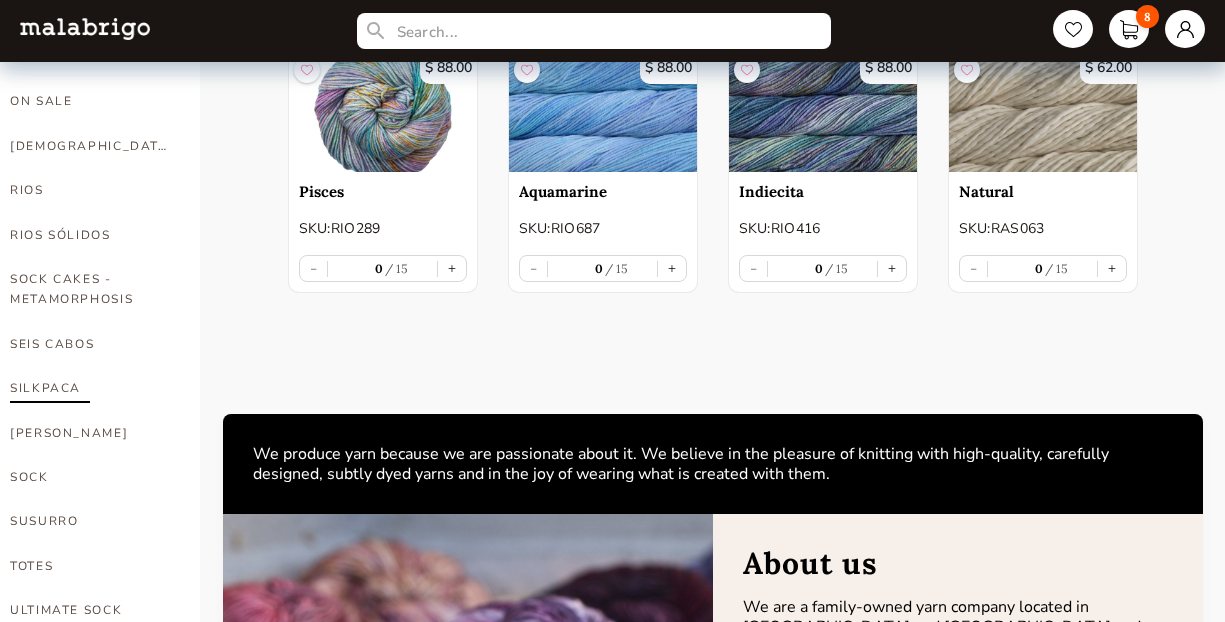 scroll, scrollTop: 1116, scrollLeft: 0, axis: vertical 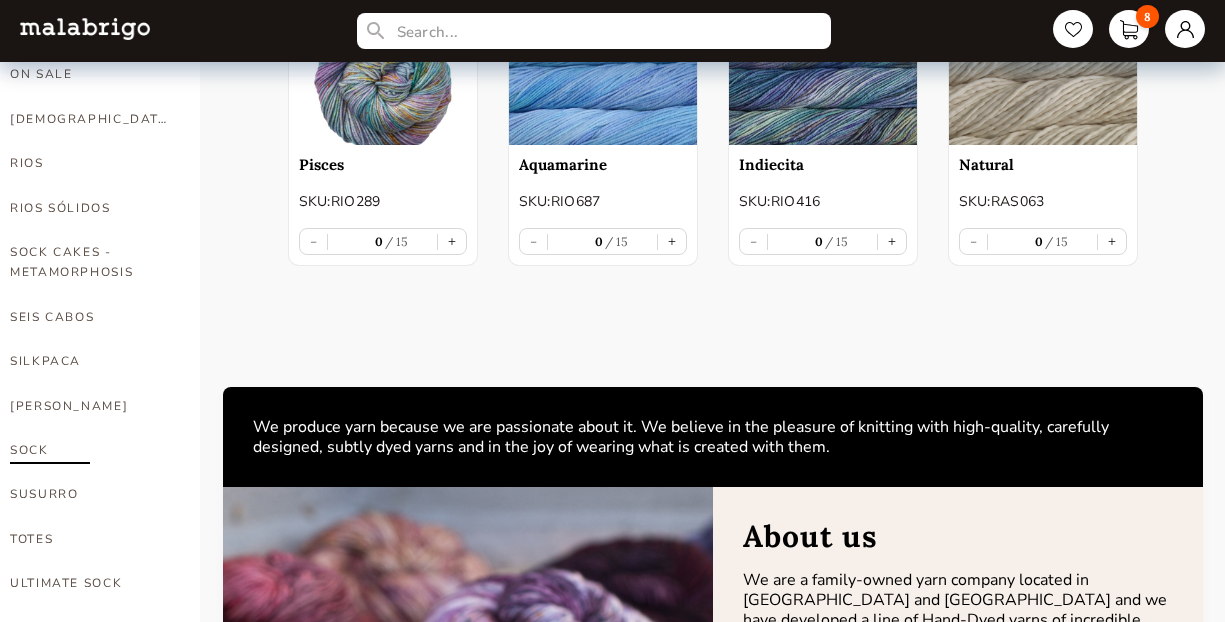 click on "SOCK" at bounding box center [90, 450] 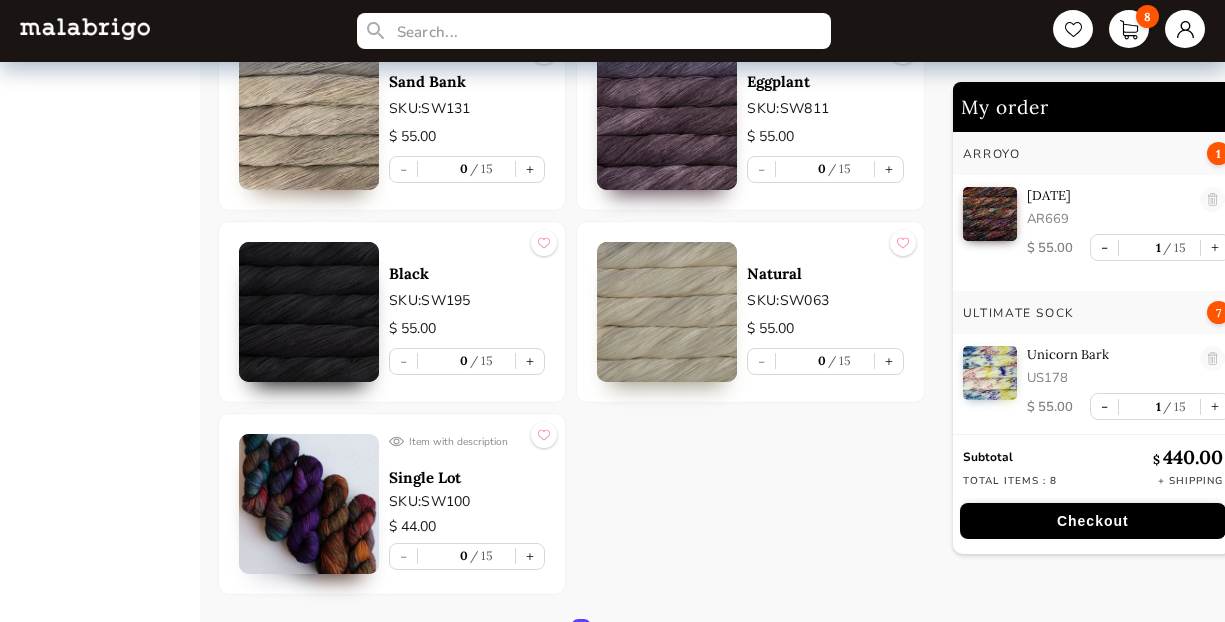 scroll, scrollTop: 7524, scrollLeft: 0, axis: vertical 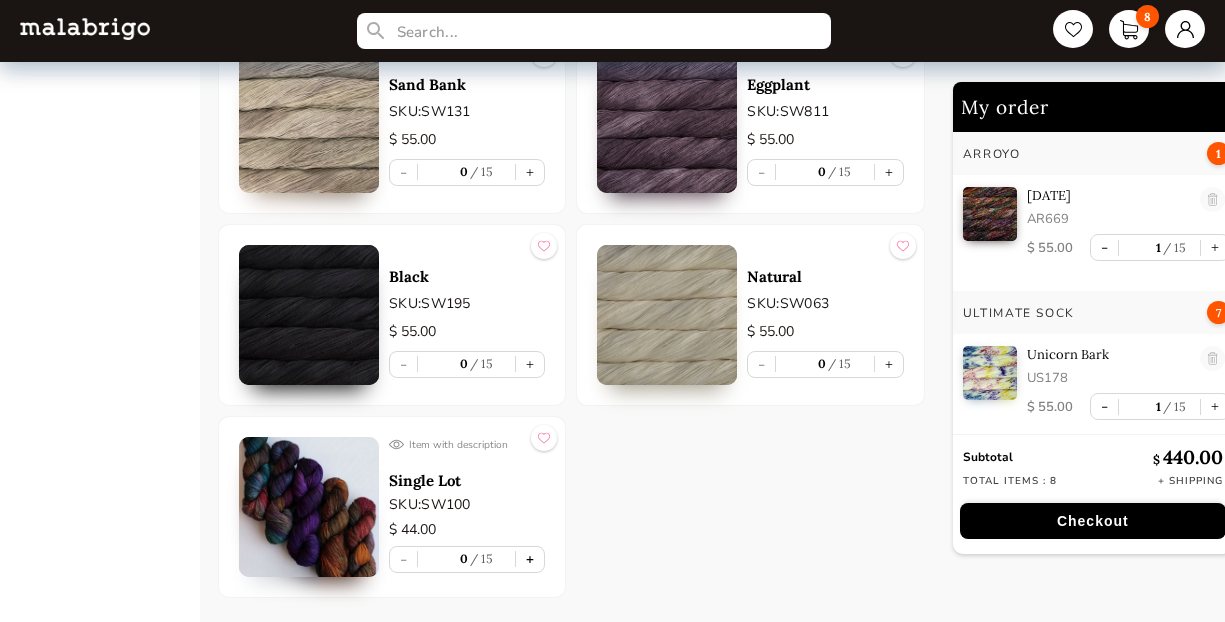 click on "+" at bounding box center (530, 559) 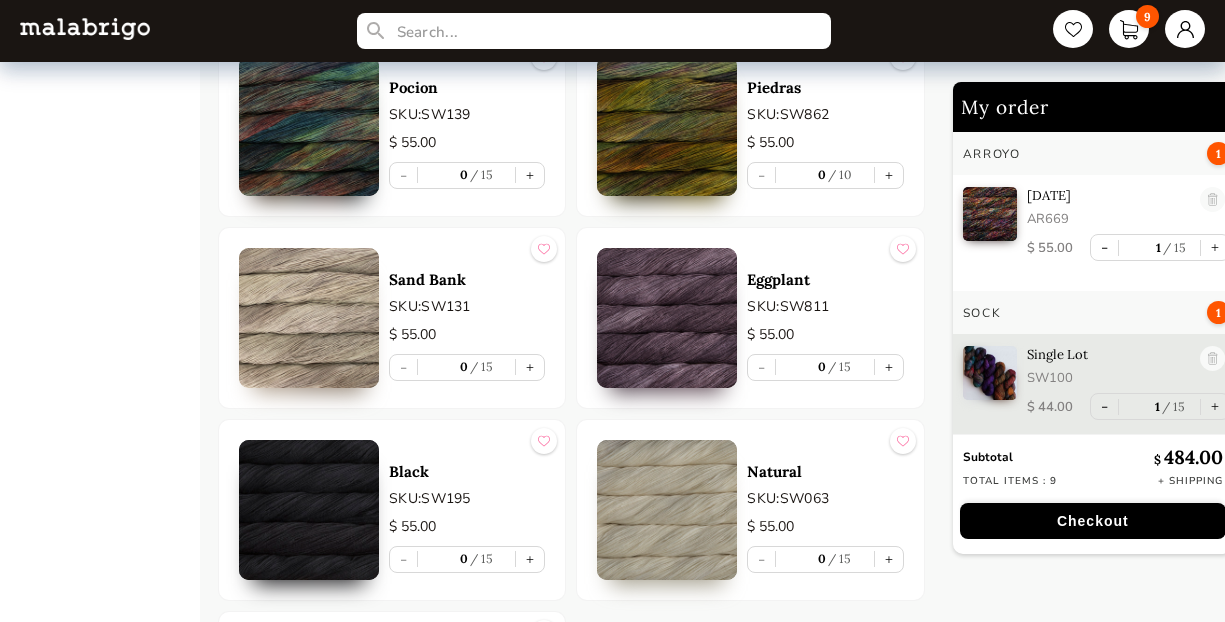 scroll, scrollTop: 7326, scrollLeft: 0, axis: vertical 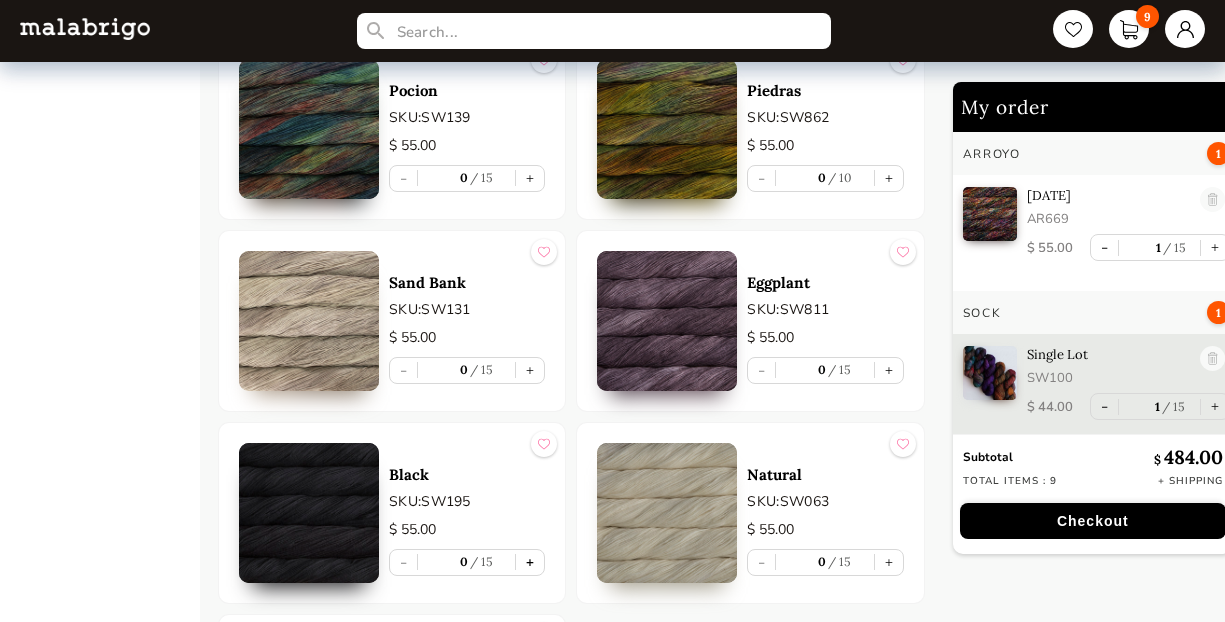 click on "+" at bounding box center (530, 562) 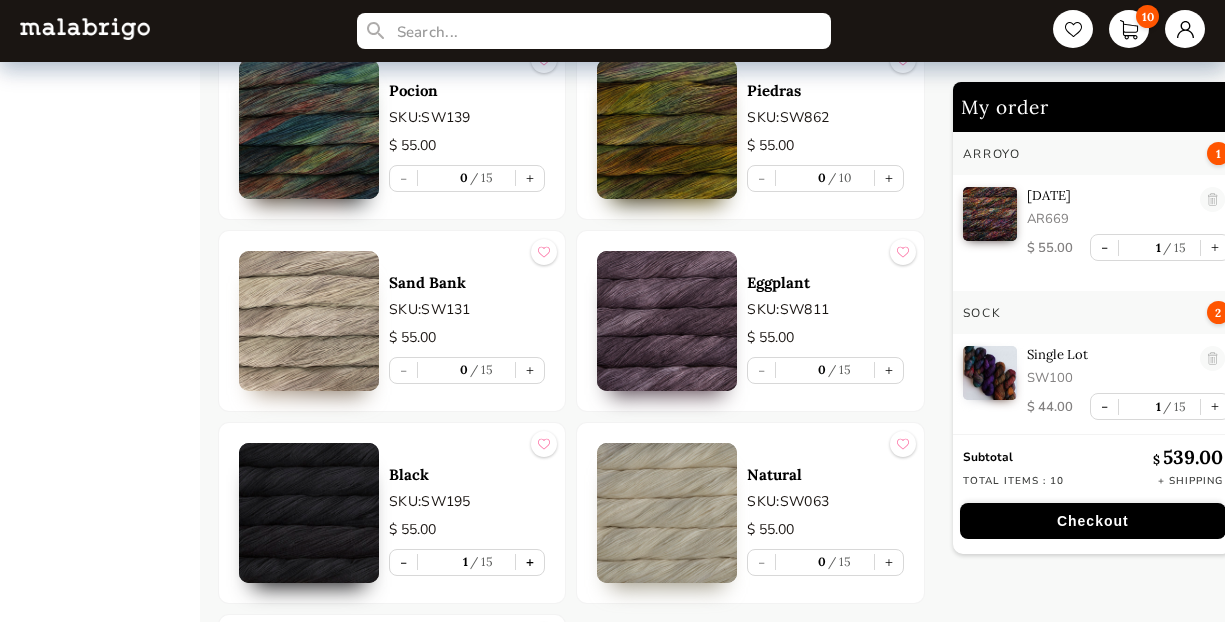 type on "1" 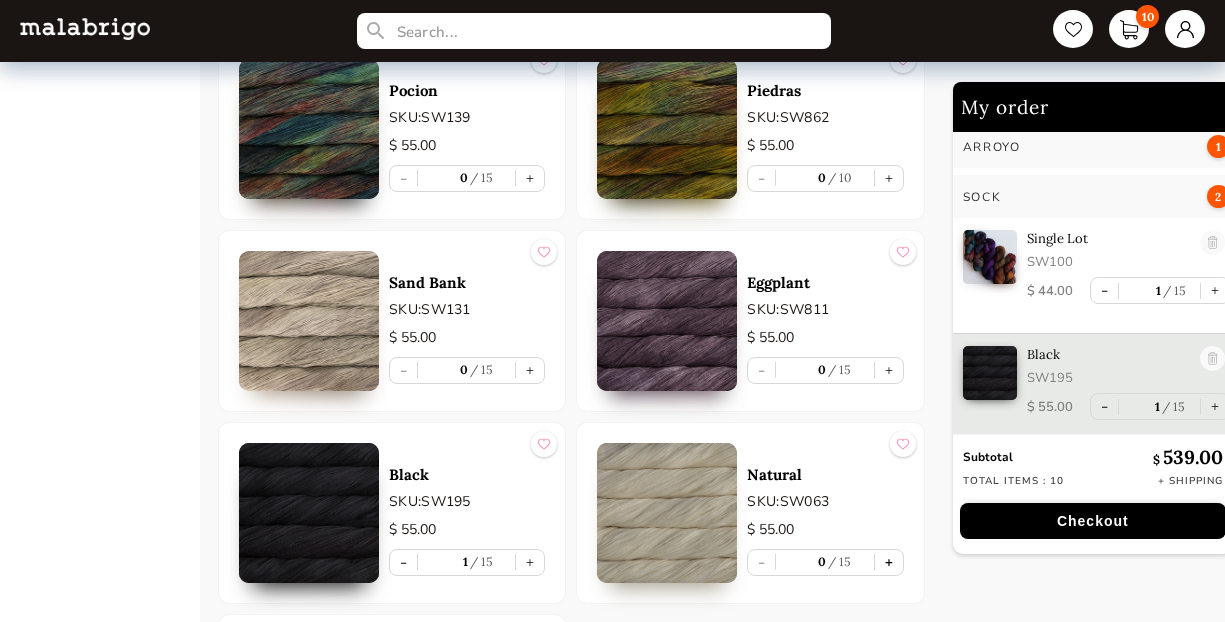 click on "+" at bounding box center (889, 562) 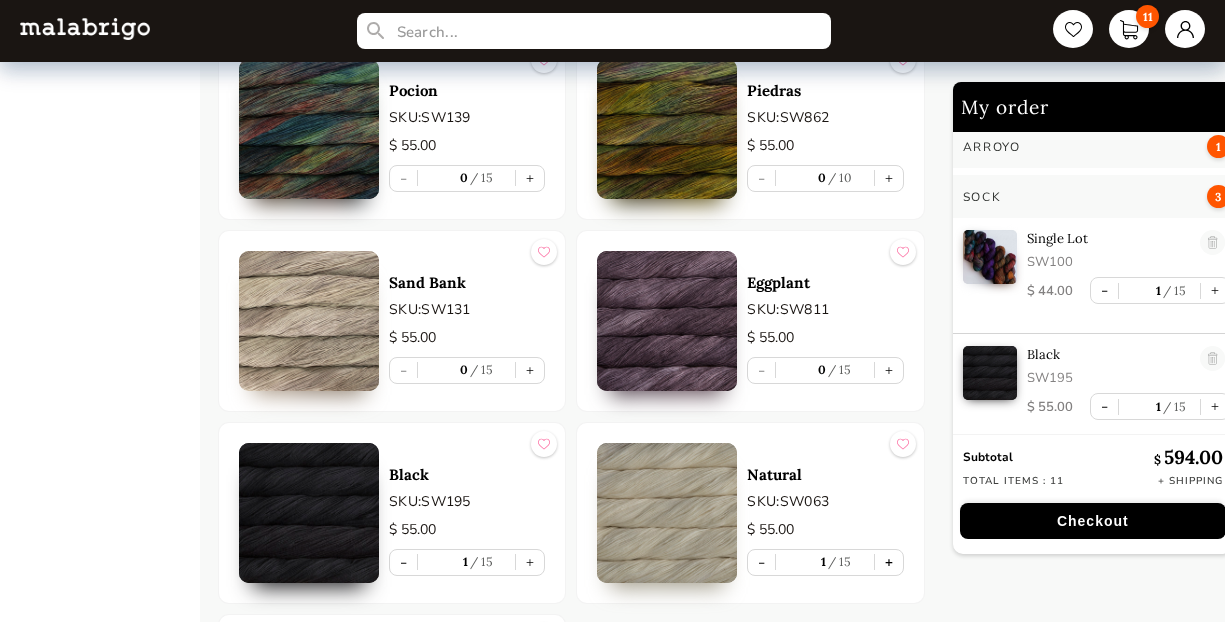scroll, scrollTop: 225, scrollLeft: 0, axis: vertical 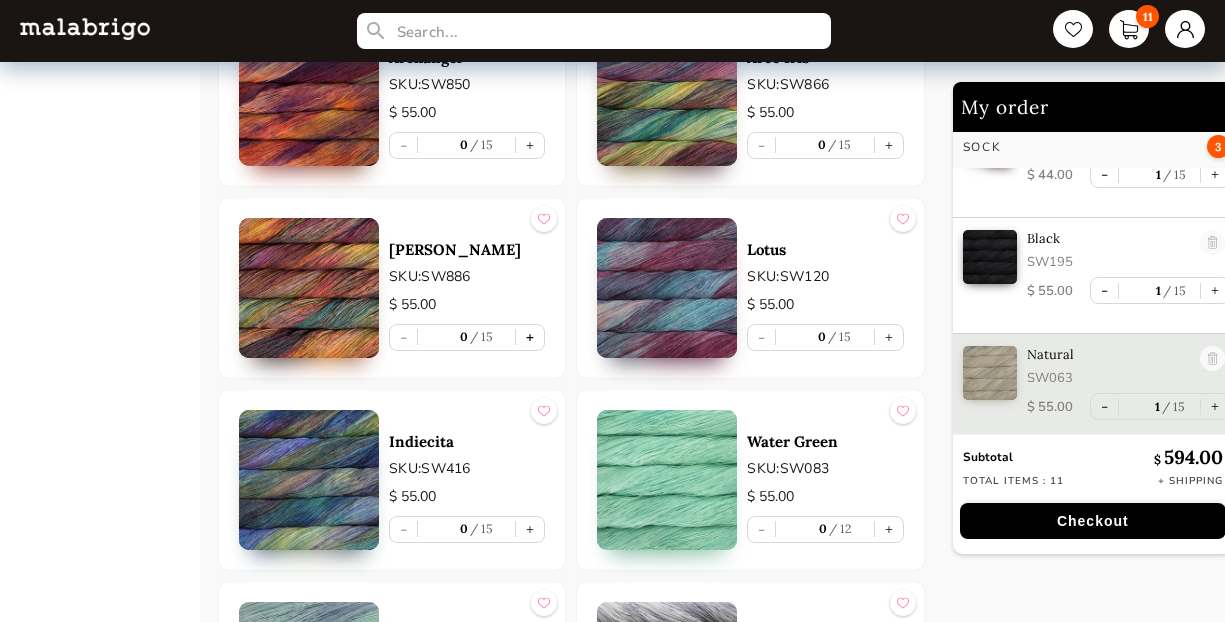 click on "+" at bounding box center [530, 337] 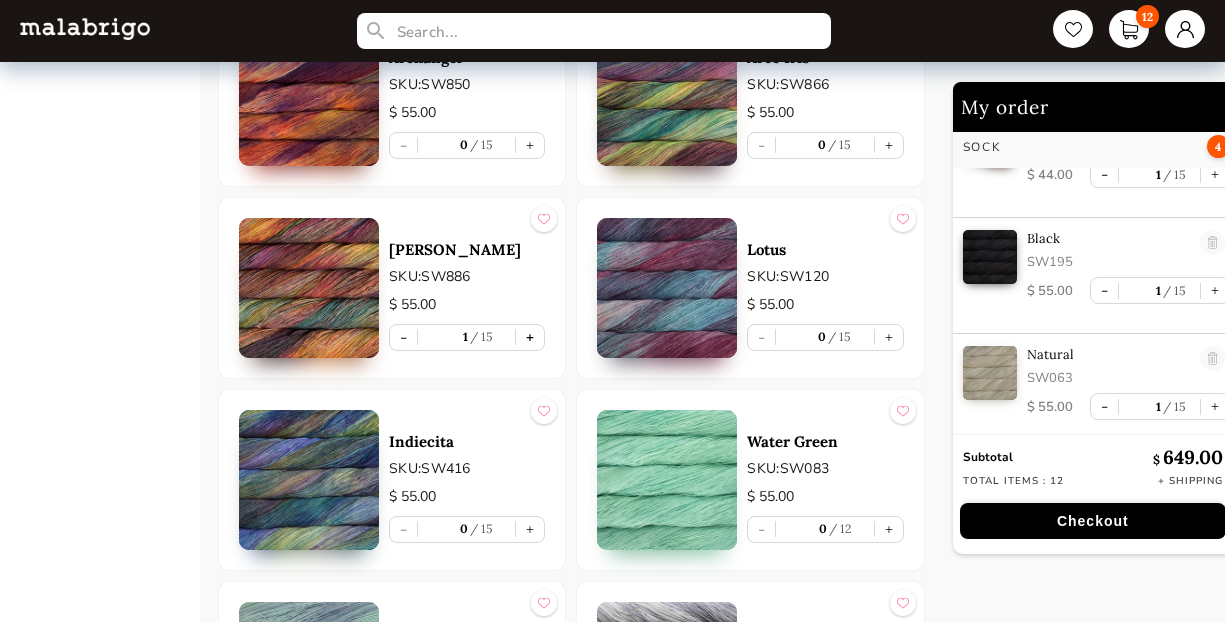 type on "1" 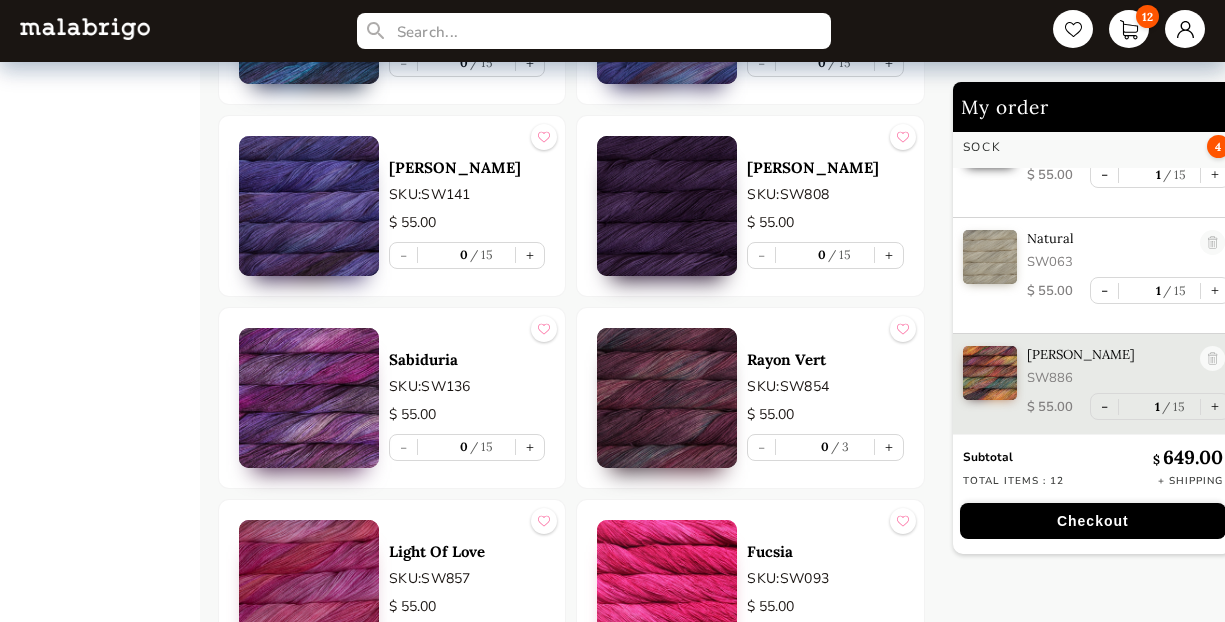 scroll, scrollTop: 5135, scrollLeft: 0, axis: vertical 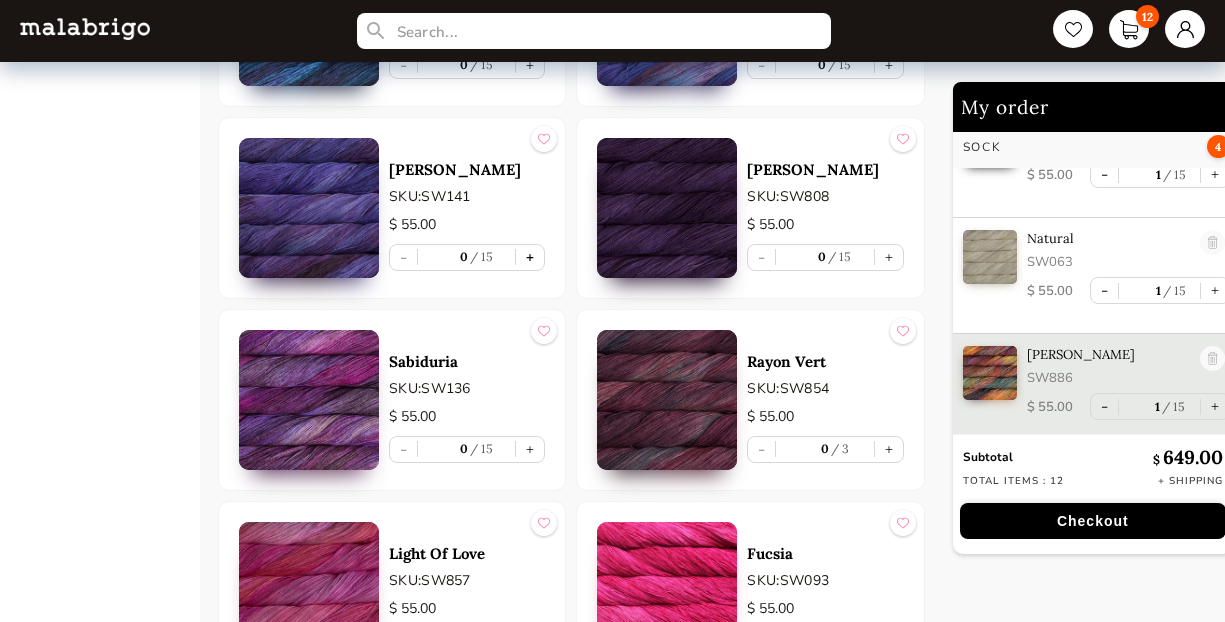 click on "+" at bounding box center [530, 257] 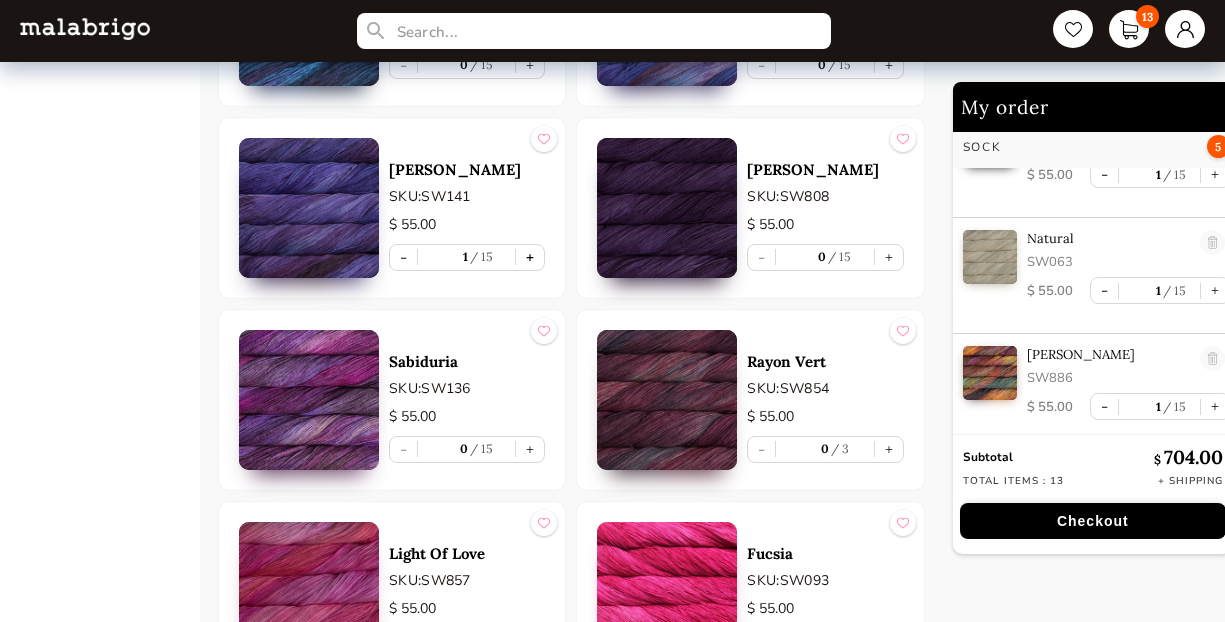 type on "1" 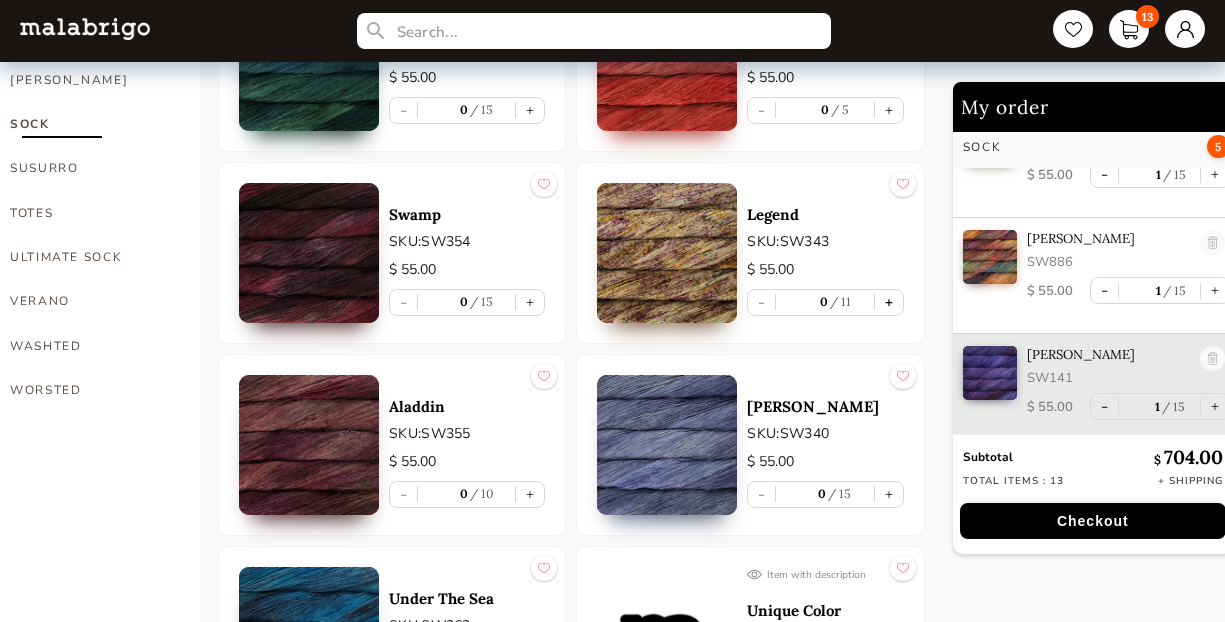 scroll, scrollTop: 1444, scrollLeft: 0, axis: vertical 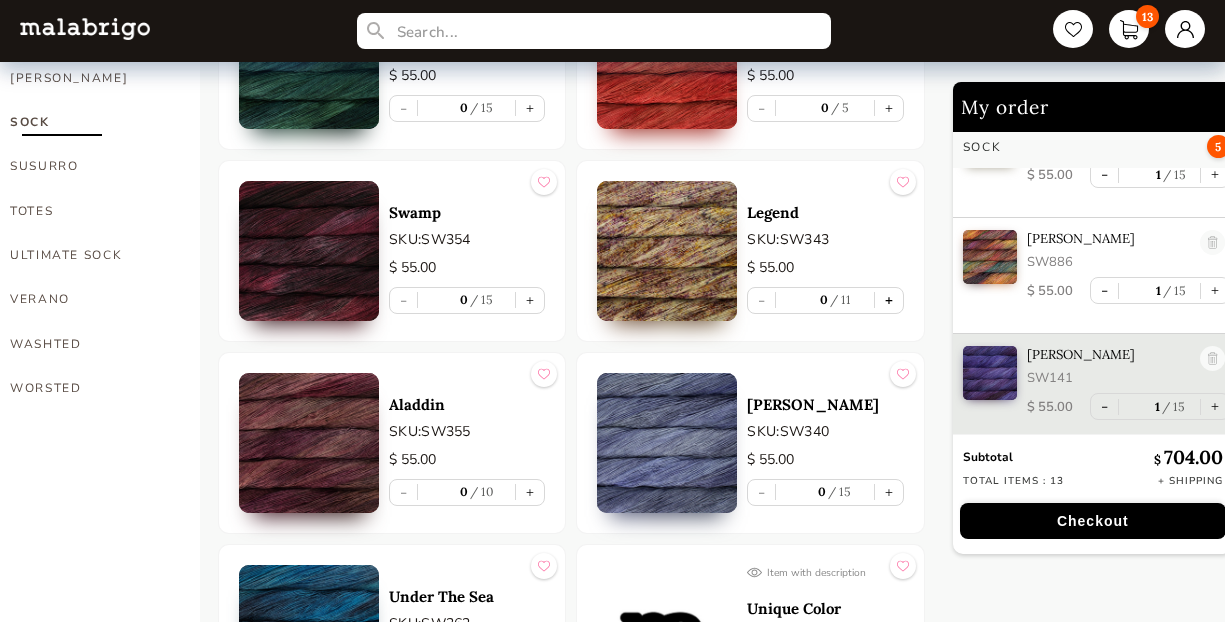 click on "+" at bounding box center (889, 300) 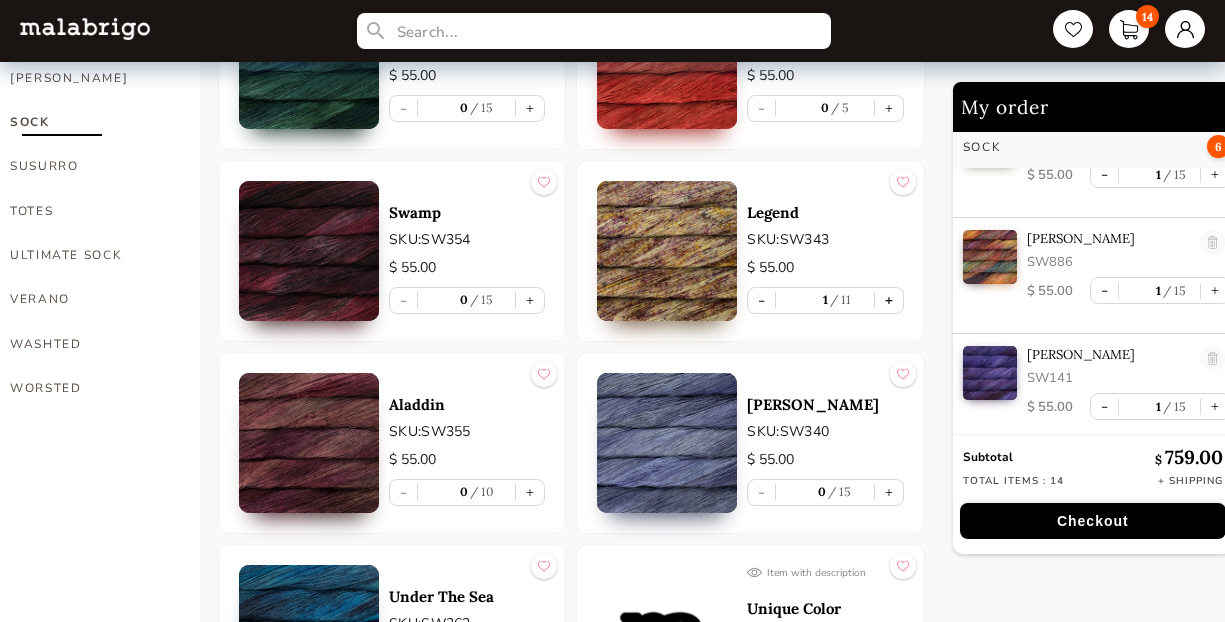 scroll, scrollTop: 573, scrollLeft: 0, axis: vertical 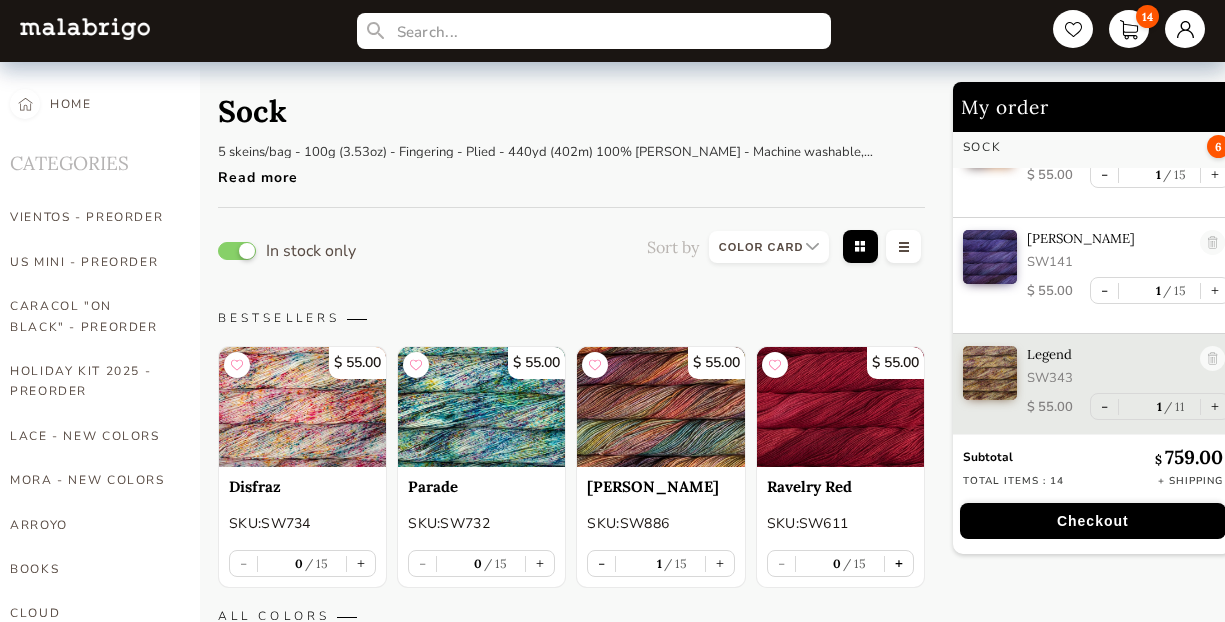 click on "+" at bounding box center (899, 563) 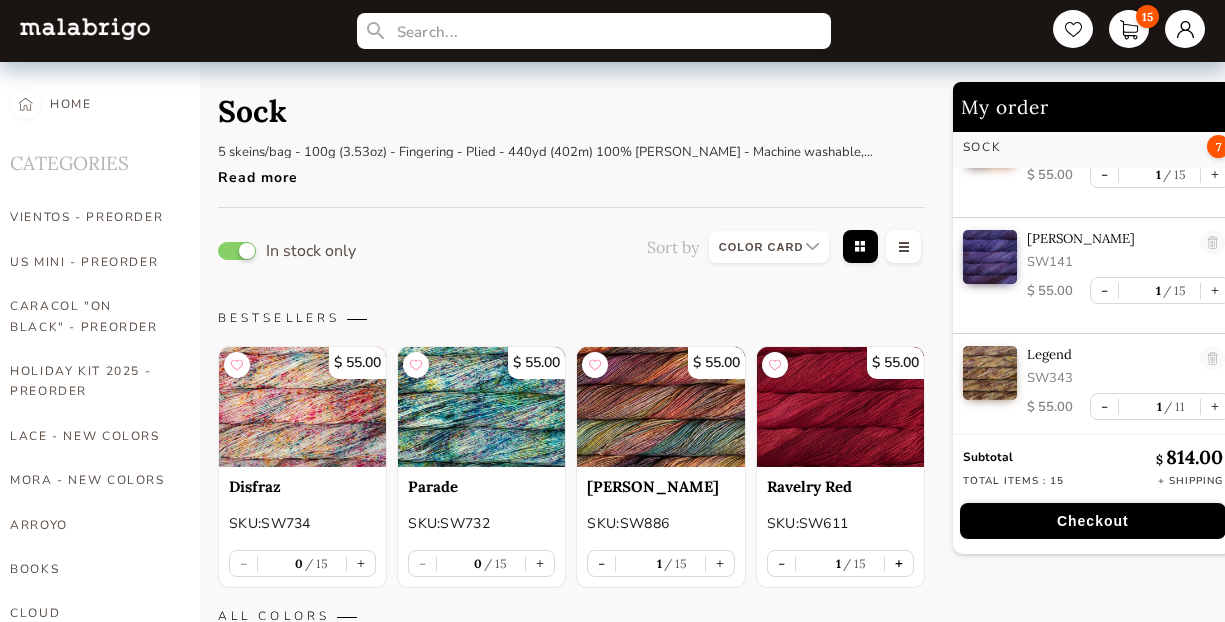 scroll, scrollTop: 689, scrollLeft: 0, axis: vertical 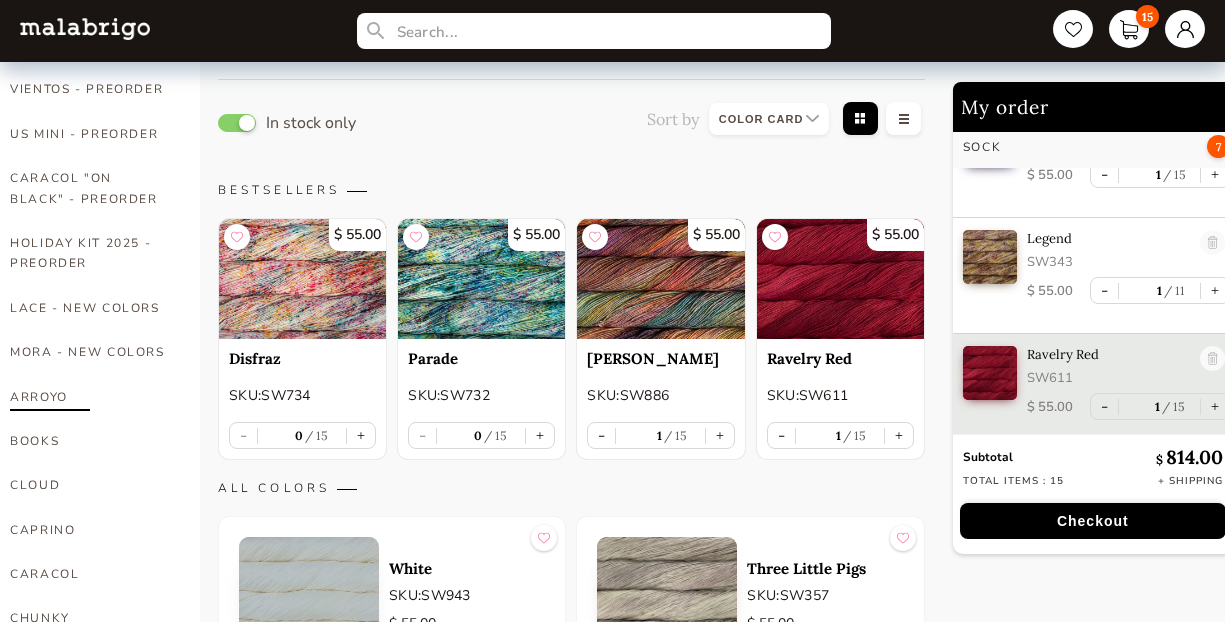 click on "ARROYO" at bounding box center (90, 397) 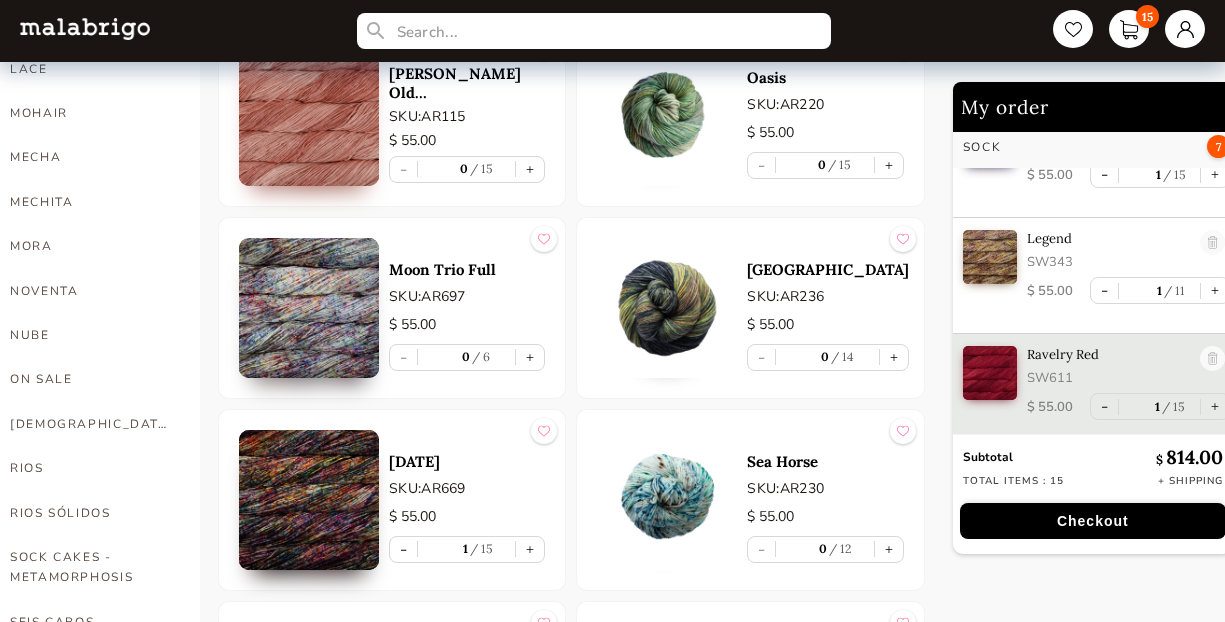 scroll, scrollTop: 812, scrollLeft: 0, axis: vertical 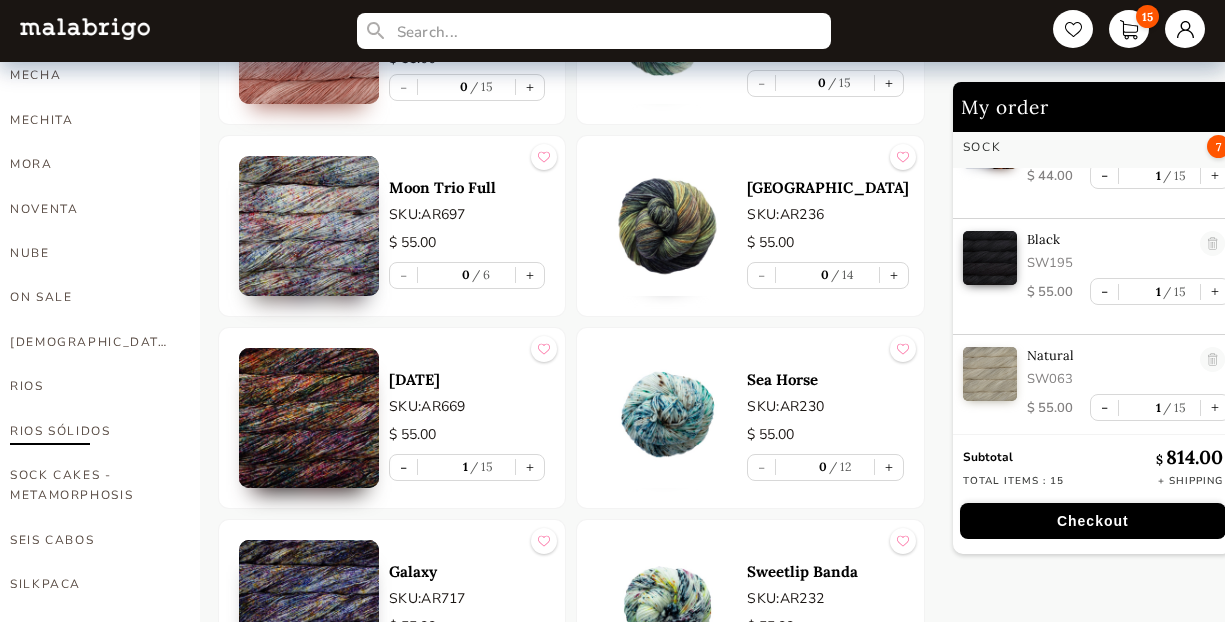 click on "RIOS SÓLIDOS" at bounding box center [90, 431] 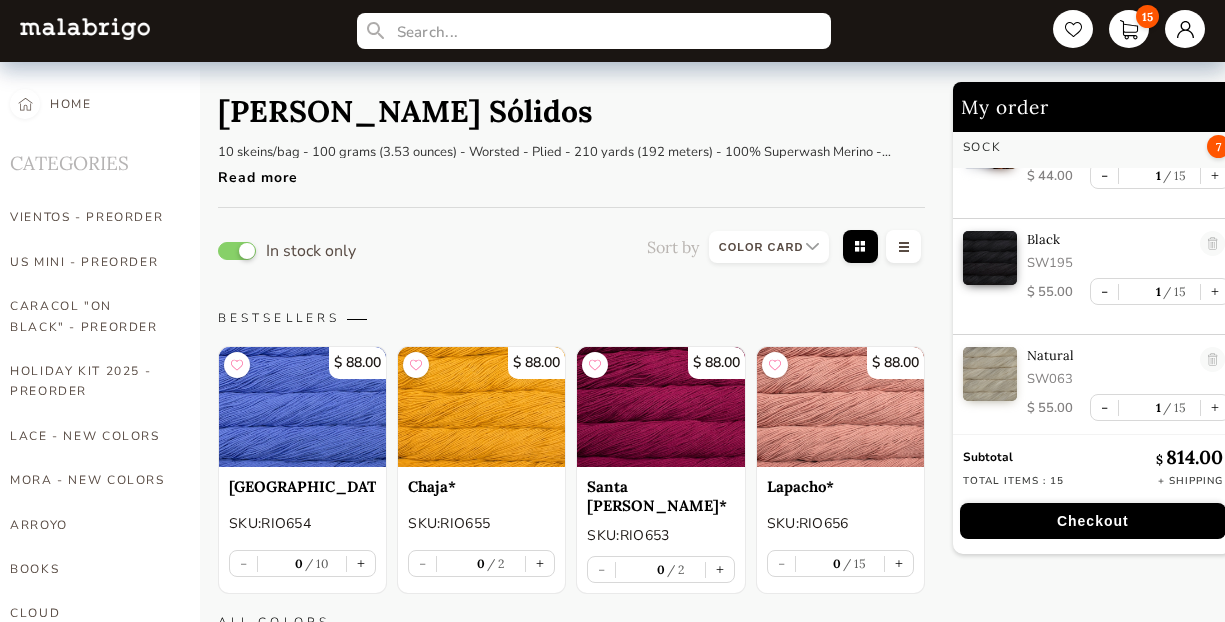 scroll, scrollTop: 0, scrollLeft: 0, axis: both 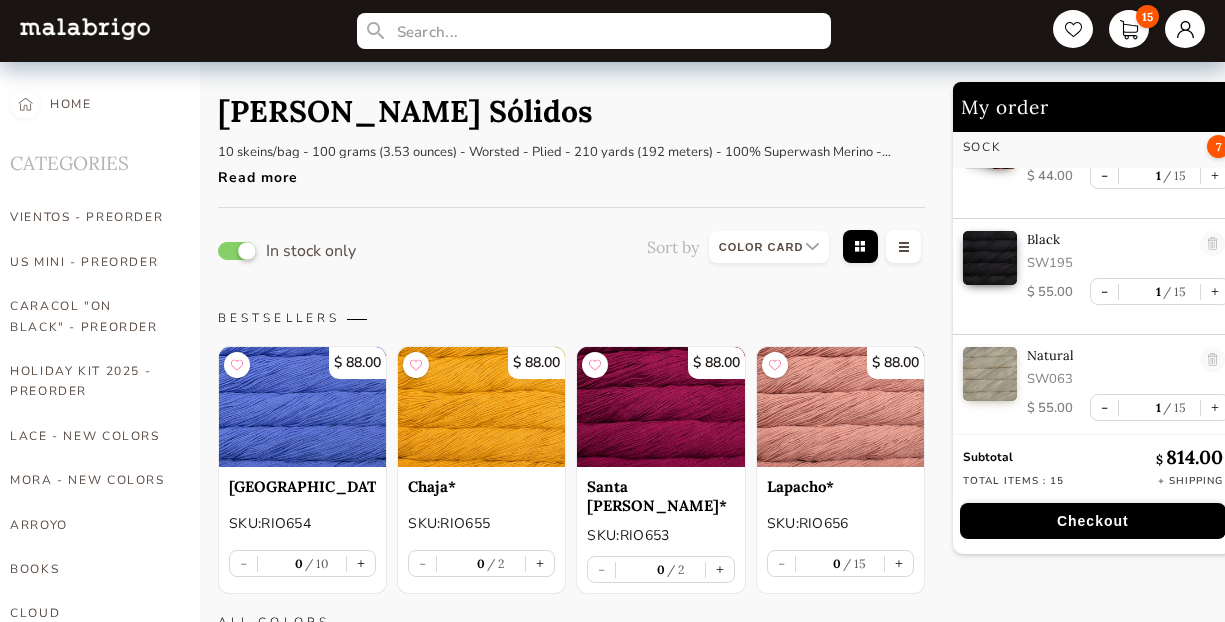 click at bounding box center (237, 251) 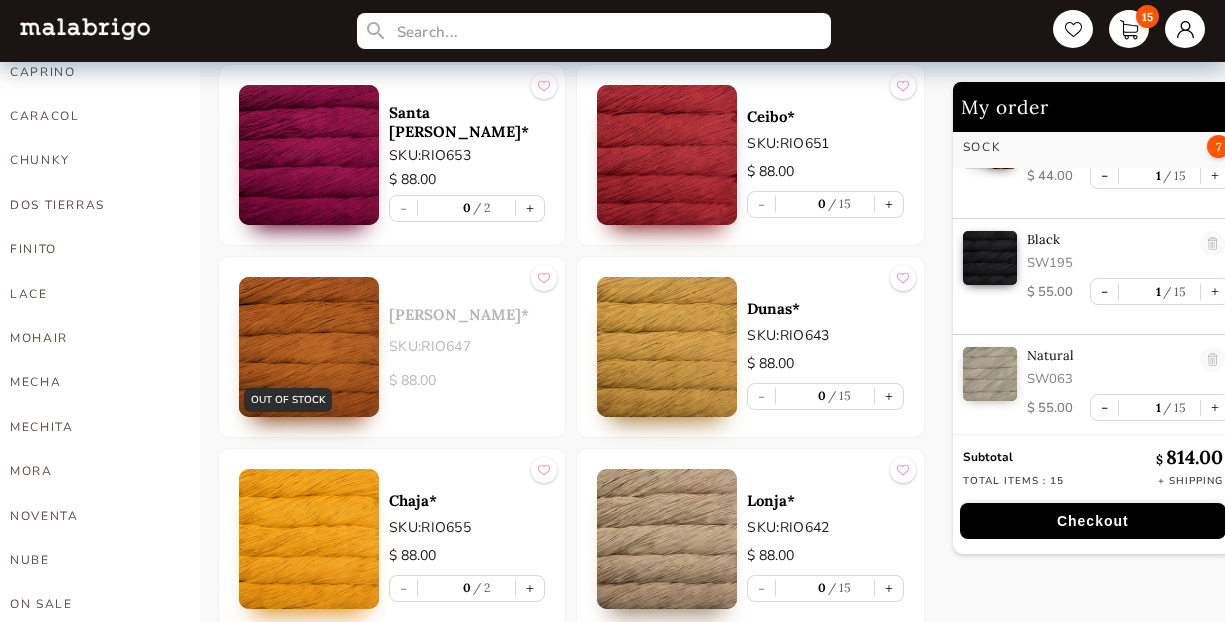 scroll, scrollTop: 580, scrollLeft: 0, axis: vertical 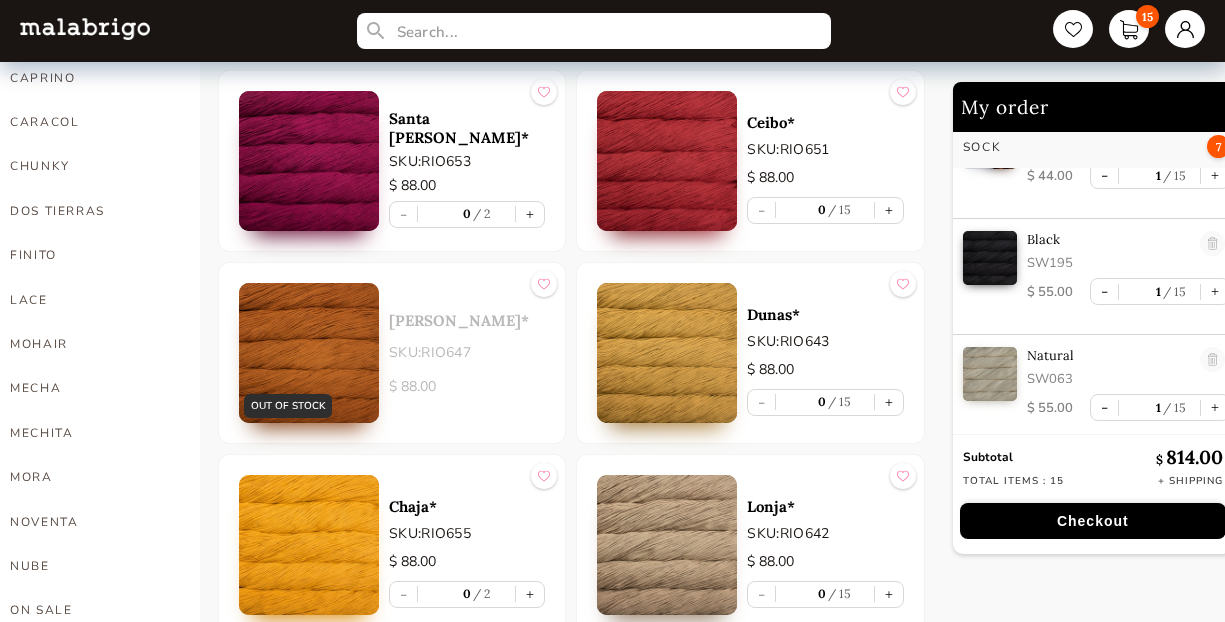 click on "Checkout" at bounding box center [1093, 521] 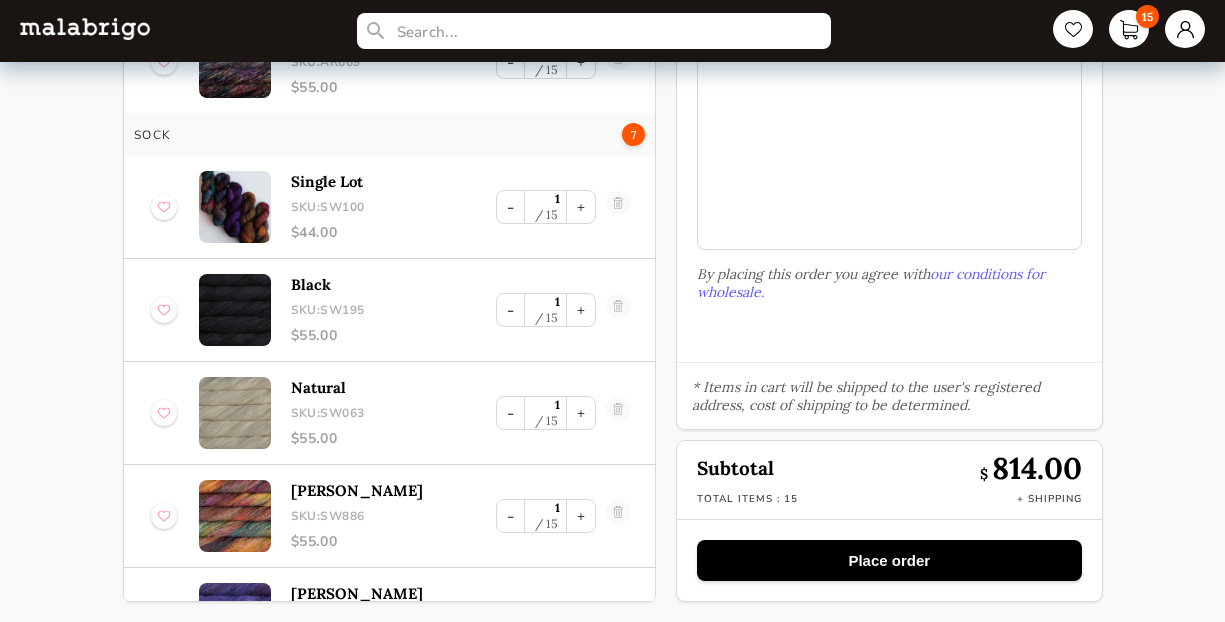 click on "Place order" at bounding box center [889, 560] 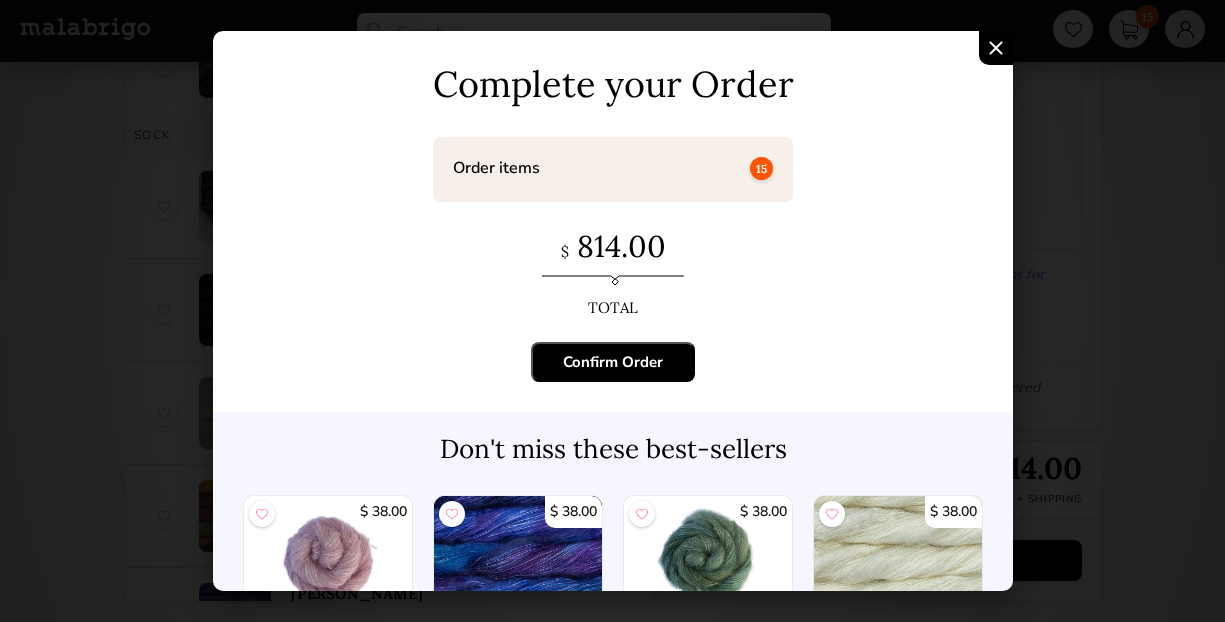 click on "Confirm Order" at bounding box center [613, 362] 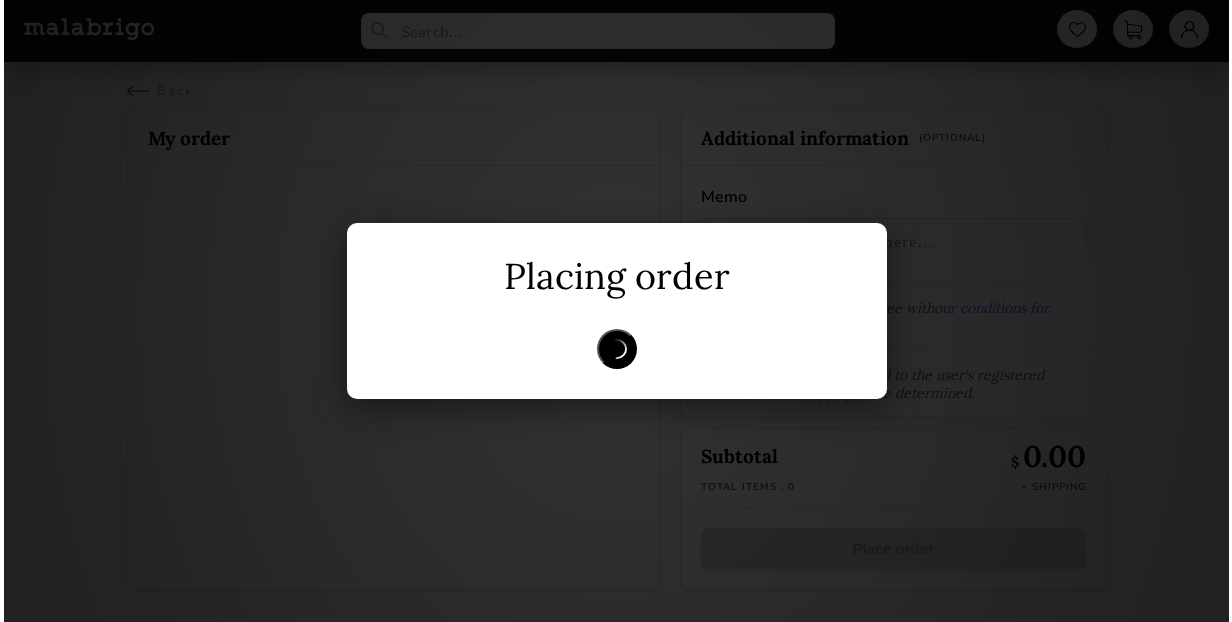 scroll, scrollTop: 0, scrollLeft: 0, axis: both 